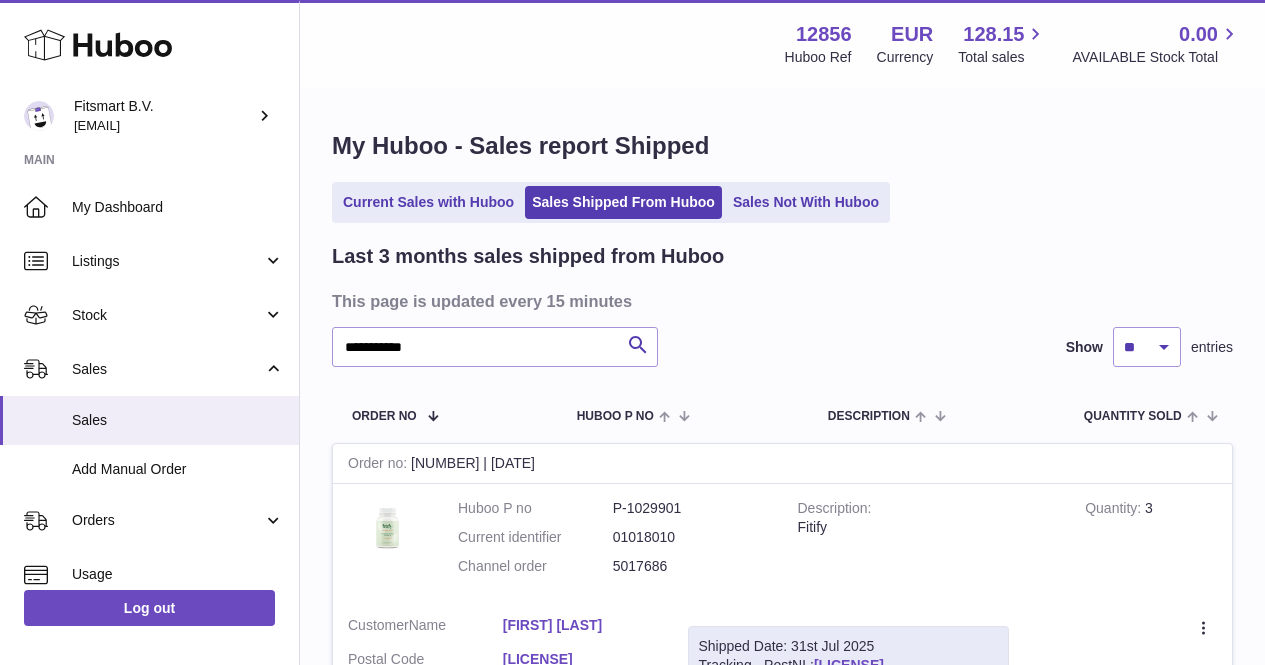 scroll, scrollTop: 0, scrollLeft: 0, axis: both 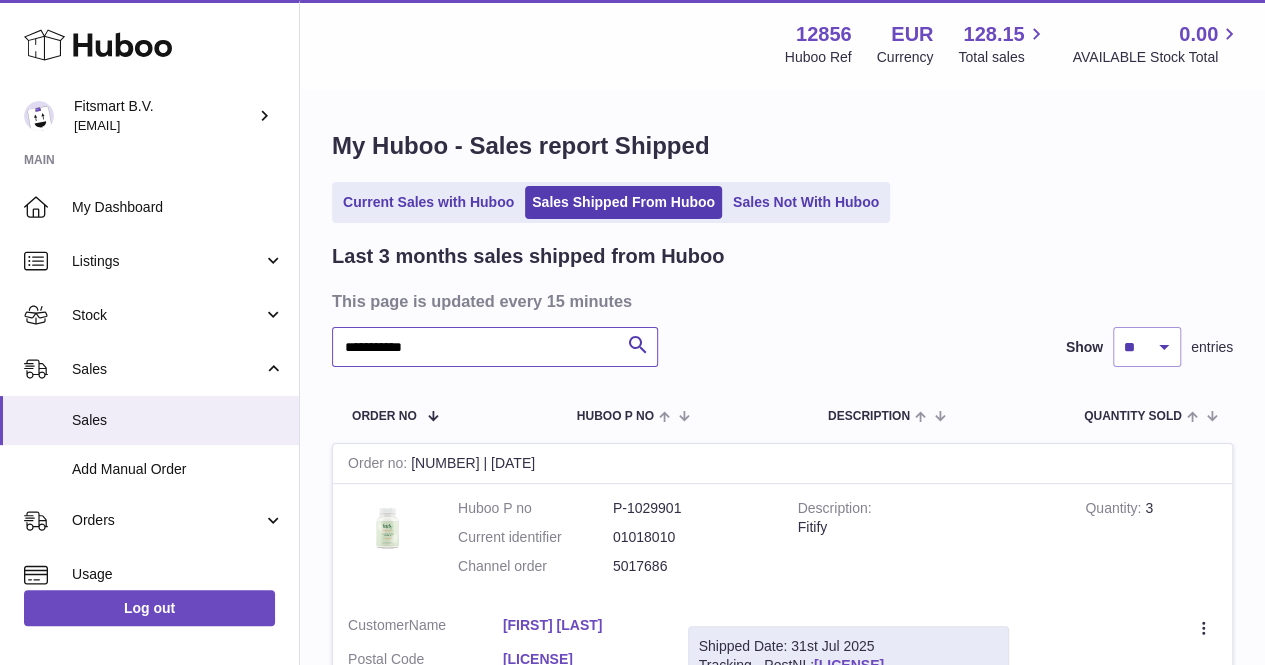 drag, startPoint x: 526, startPoint y: 339, endPoint x: 332, endPoint y: 329, distance: 194.25757 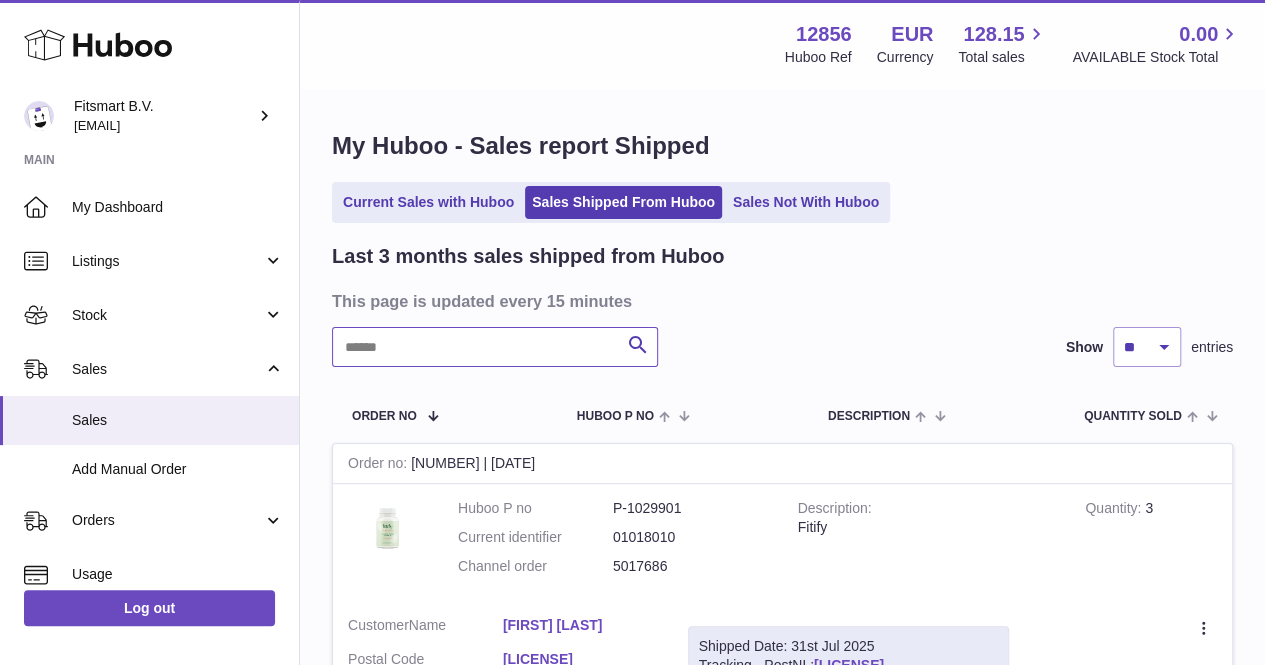 paste on "*******" 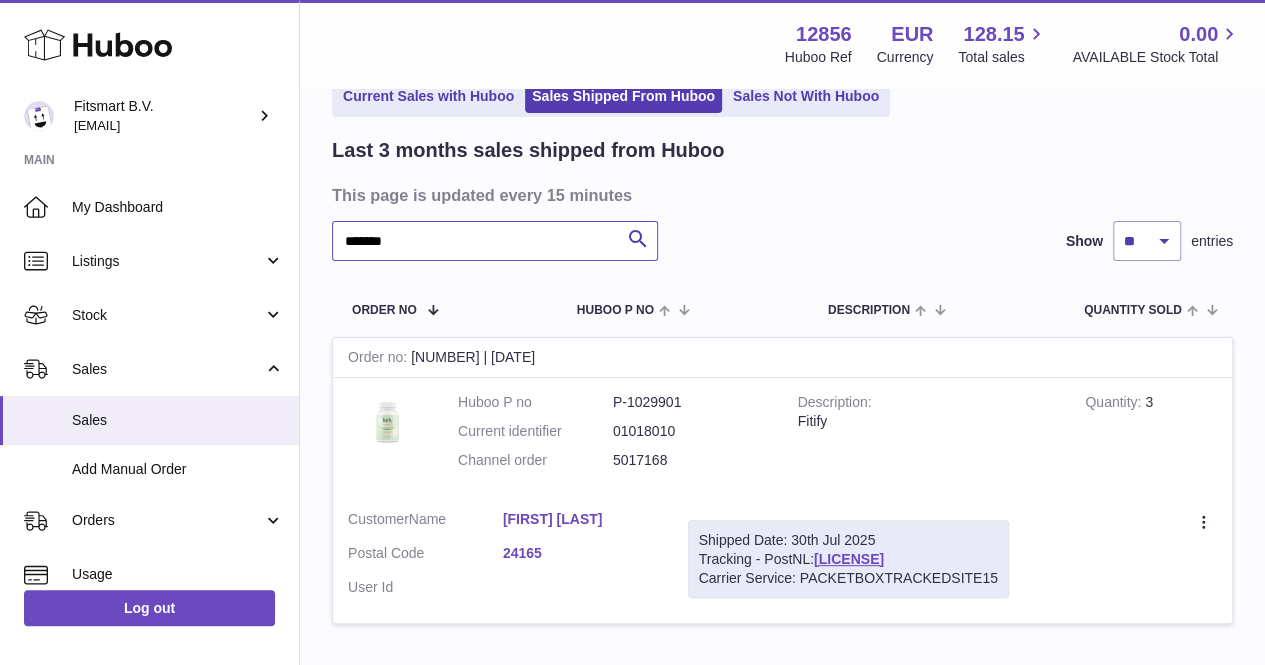 scroll, scrollTop: 104, scrollLeft: 0, axis: vertical 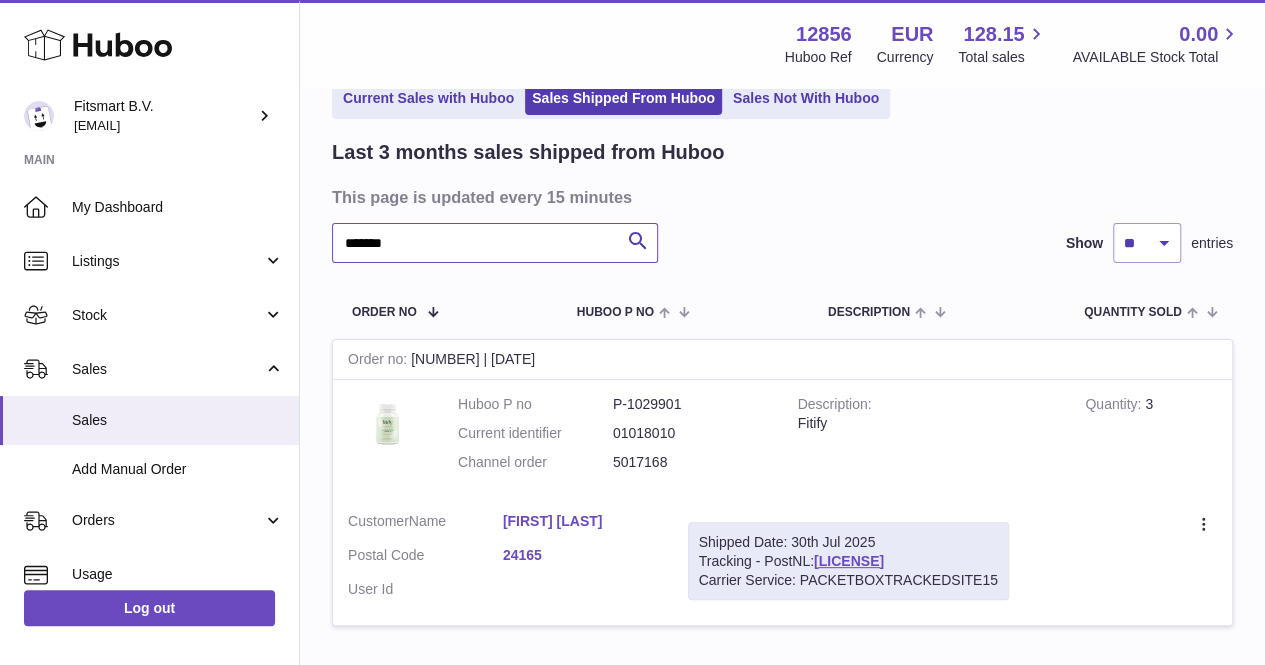 type on "*******" 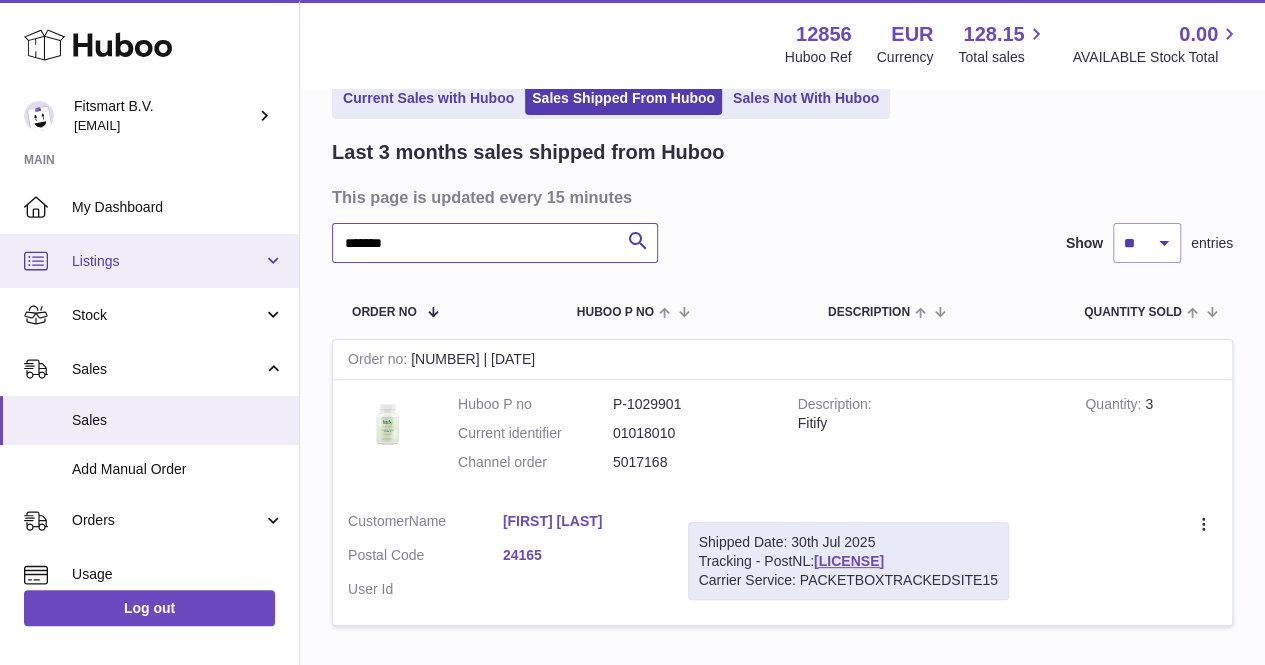 drag, startPoint x: 442, startPoint y: 253, endPoint x: 222, endPoint y: 235, distance: 220.73514 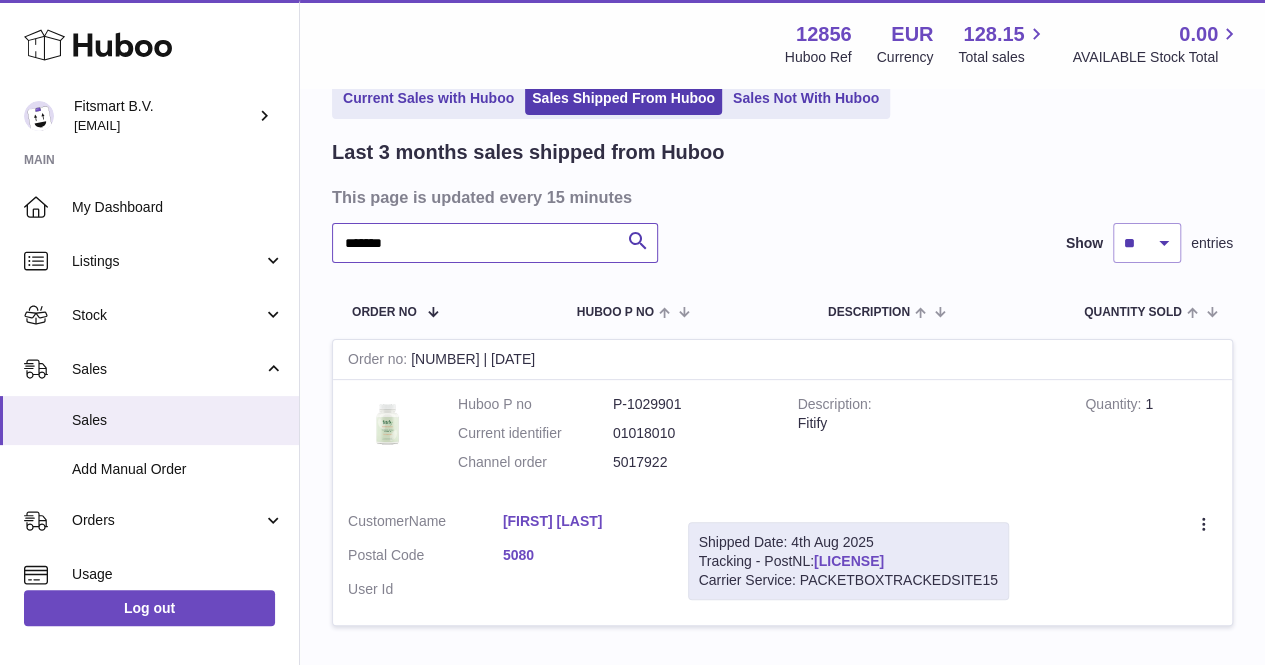 type on "*******" 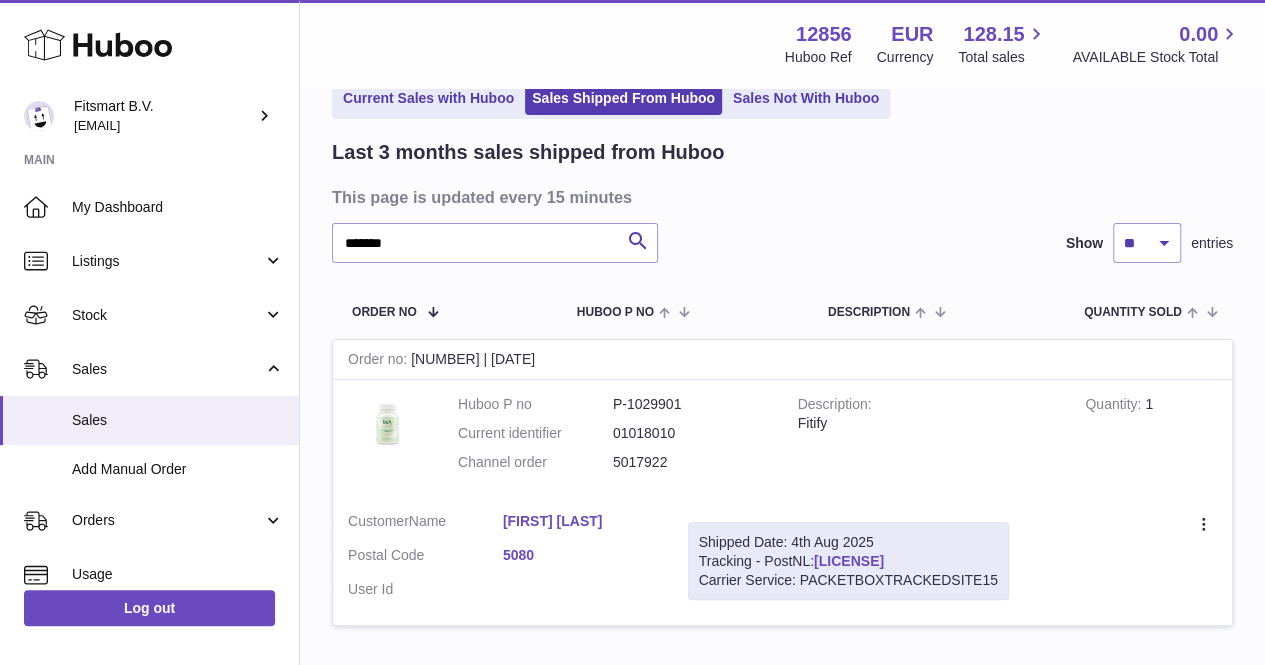 click on "LA212968640NL" at bounding box center [849, 561] 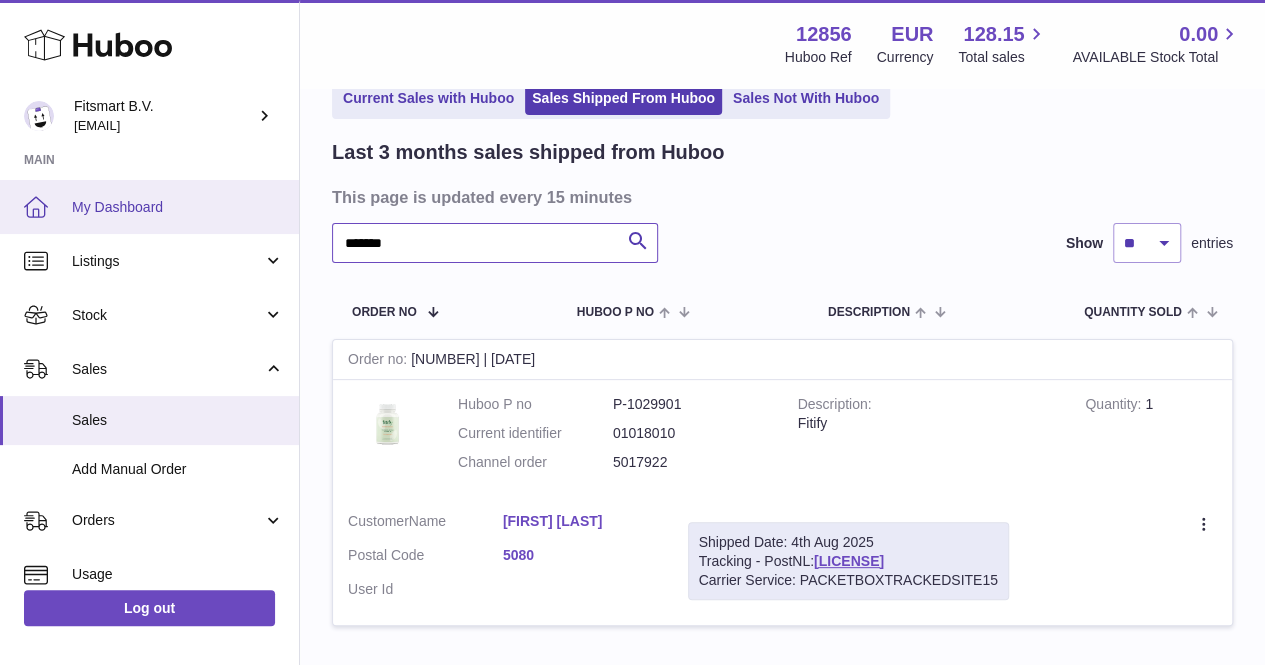 drag, startPoint x: 481, startPoint y: 235, endPoint x: 261, endPoint y: 212, distance: 221.199 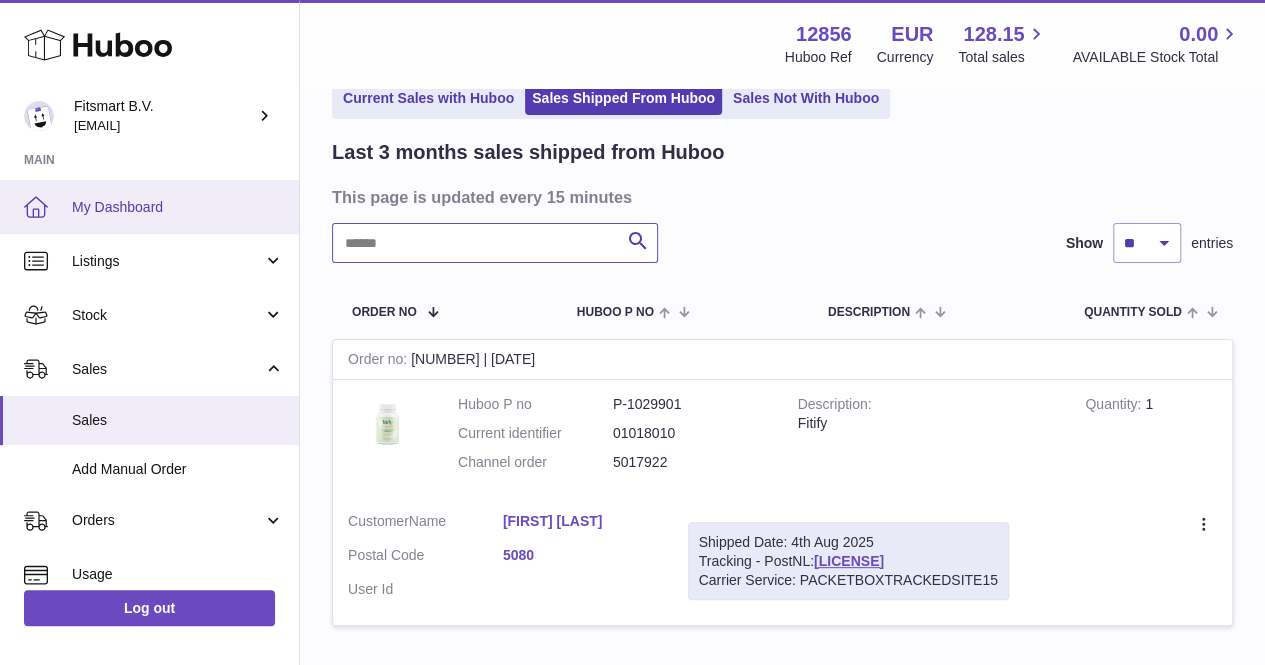 paste on "*******" 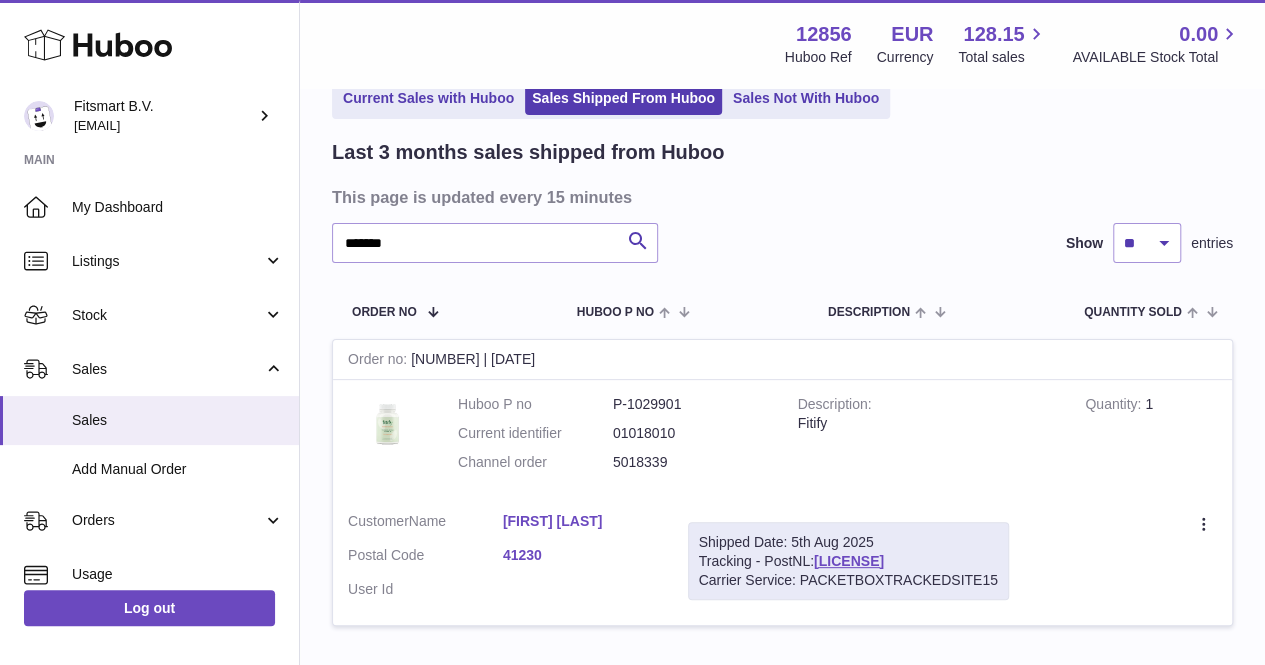 click on "Thierry Archambault" at bounding box center [580, 521] 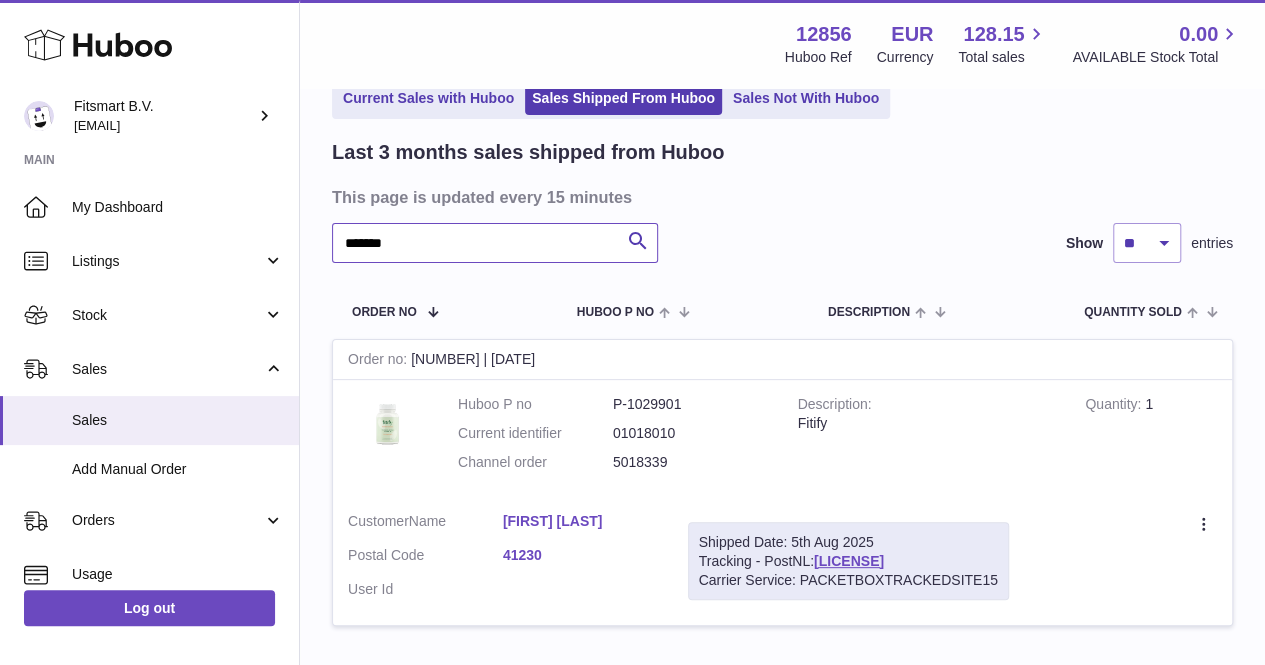 click on "*******" at bounding box center [495, 243] 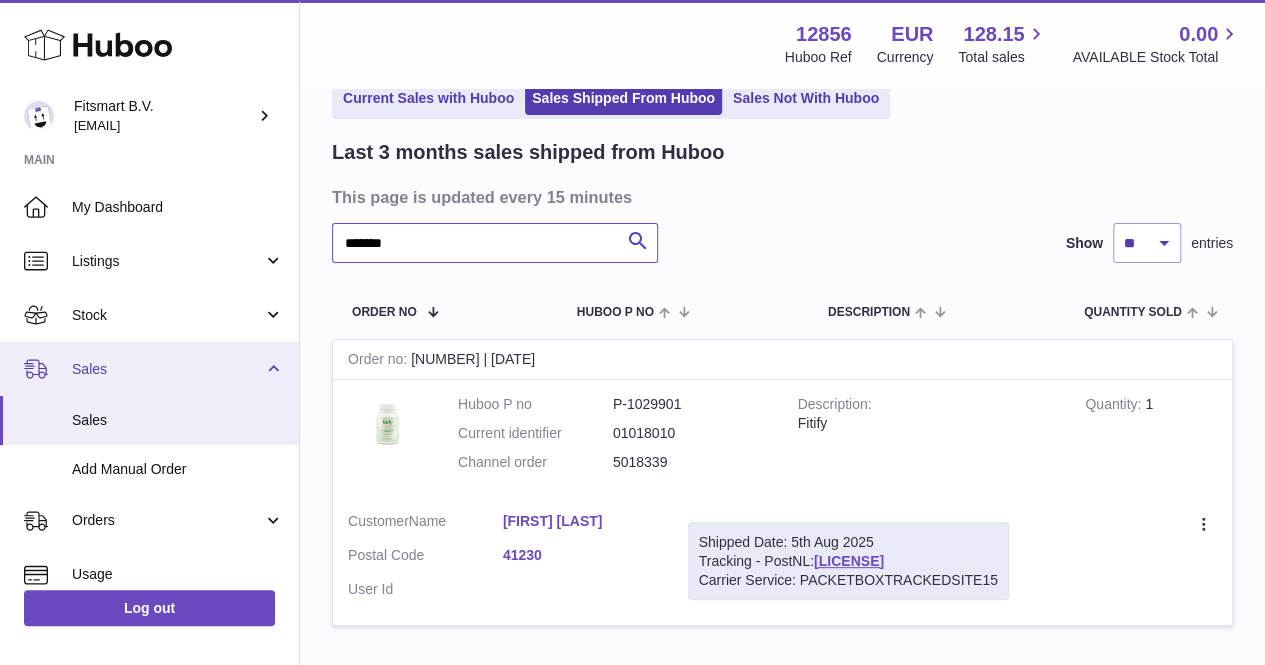 type on "*******" 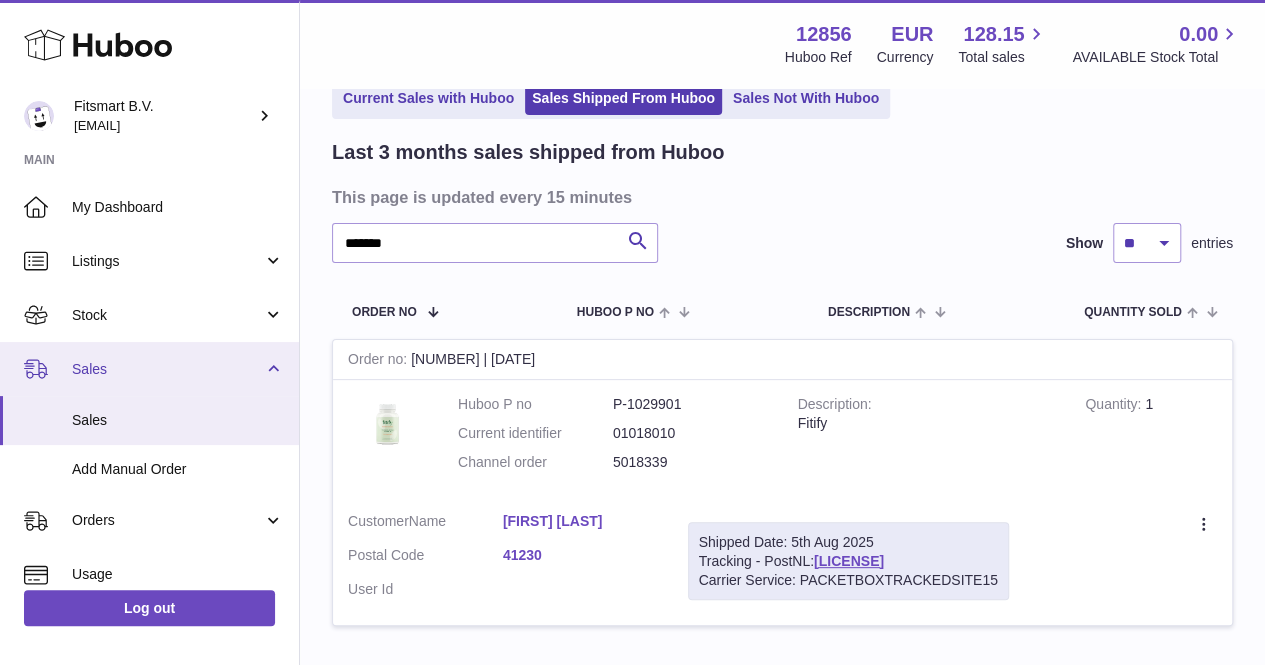 click on "Sales" at bounding box center [167, 369] 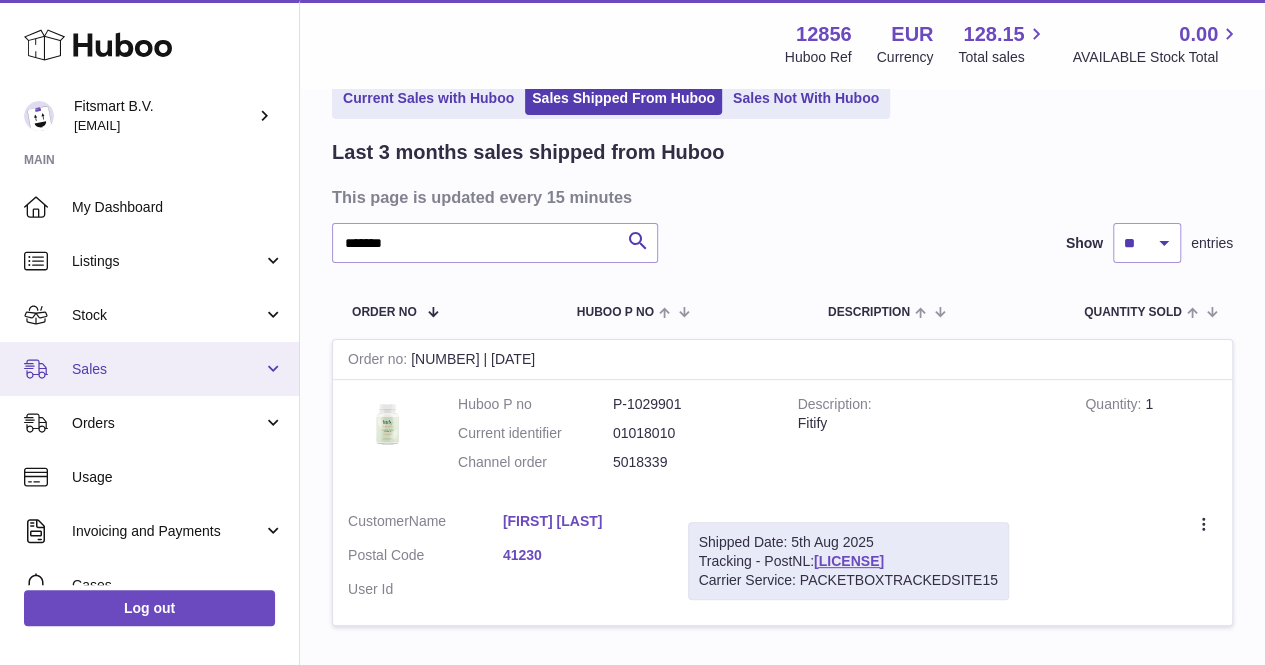 click on "Sales" at bounding box center [167, 369] 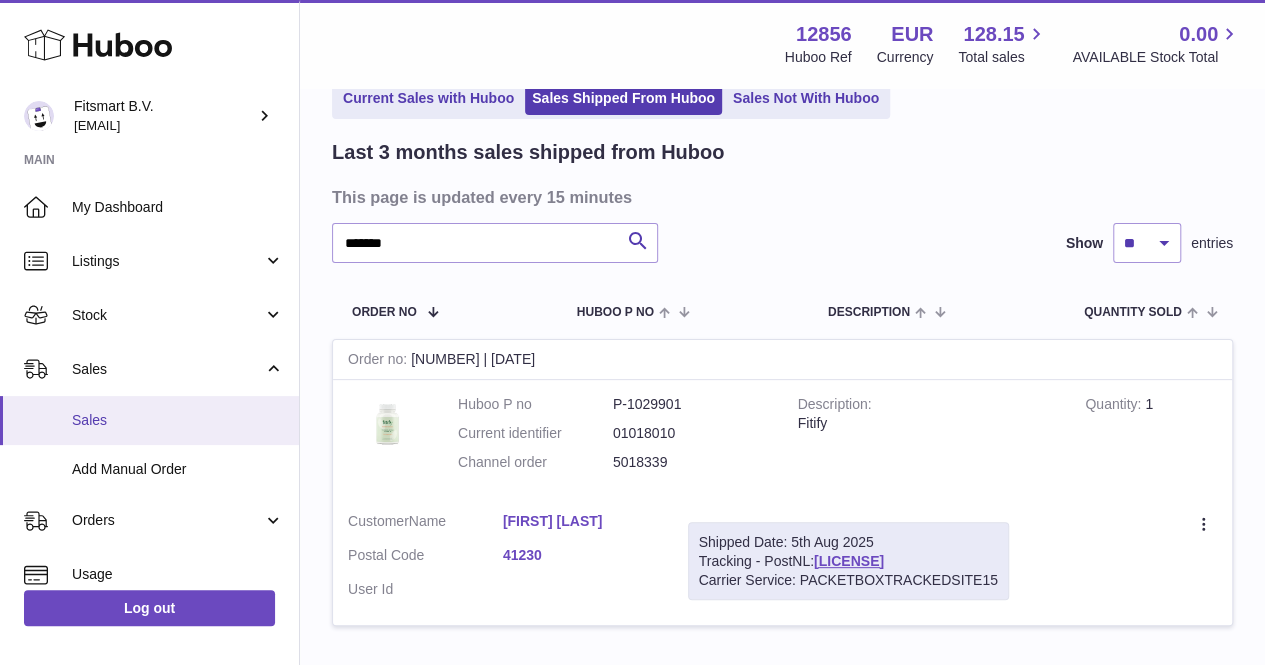 click on "Sales" at bounding box center (178, 420) 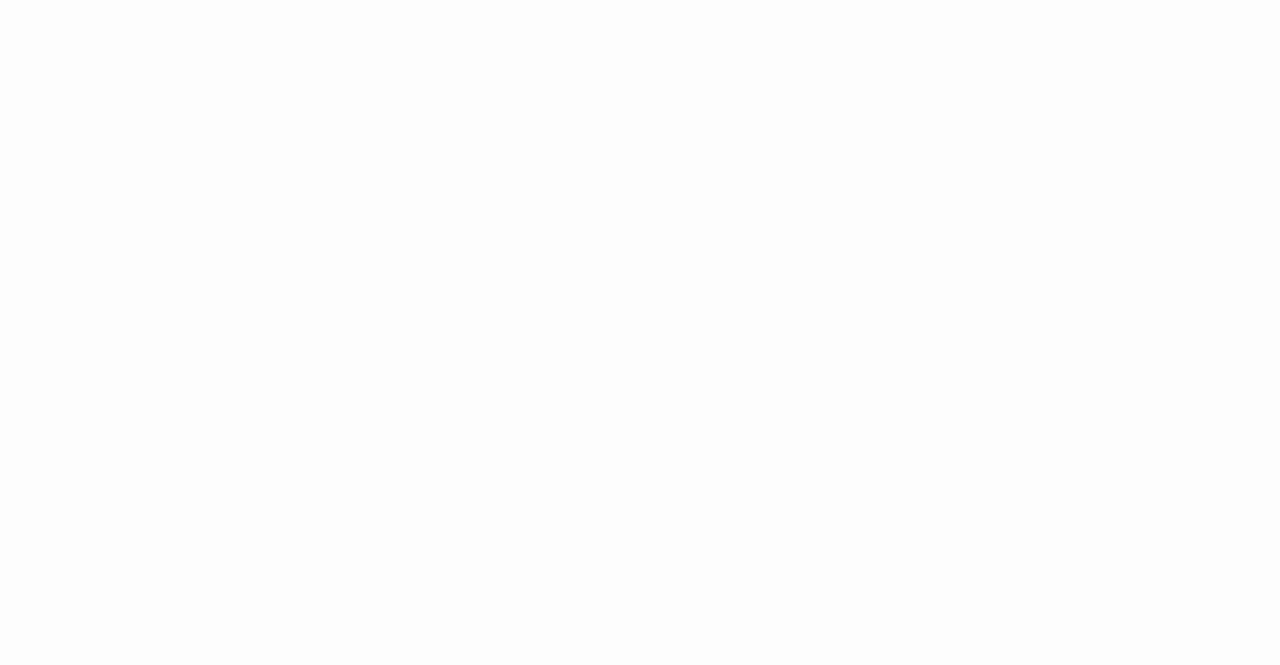 scroll, scrollTop: 0, scrollLeft: 0, axis: both 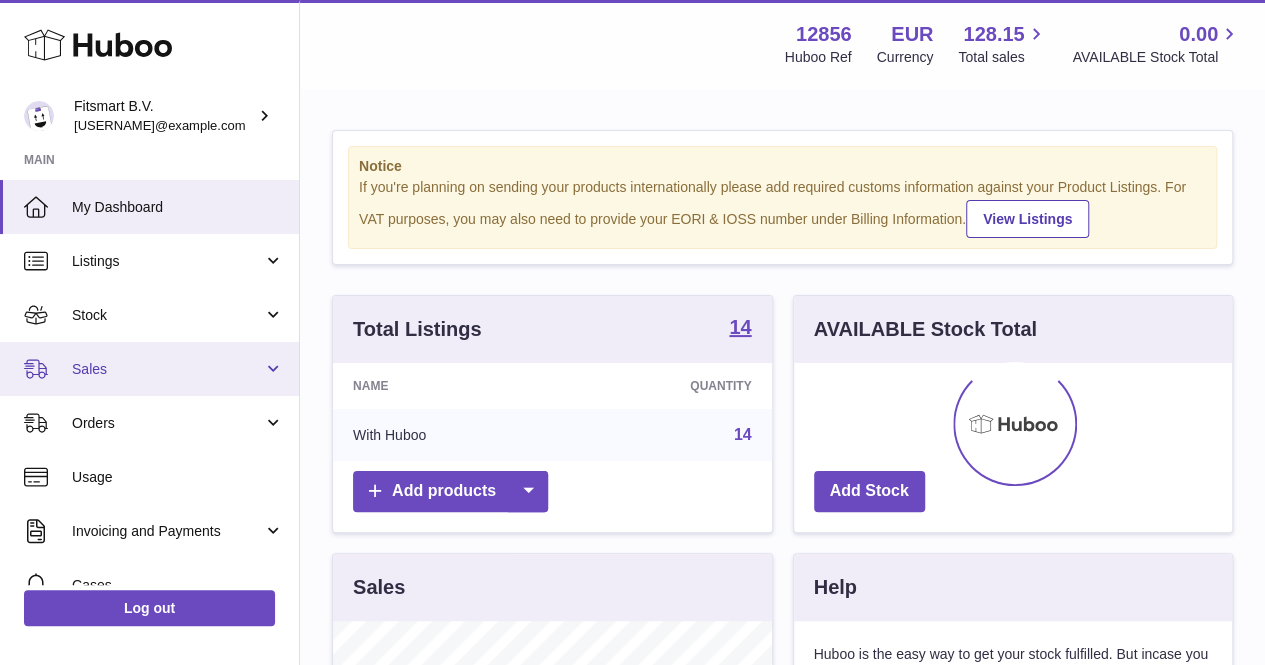 click on "Sales" at bounding box center (167, 369) 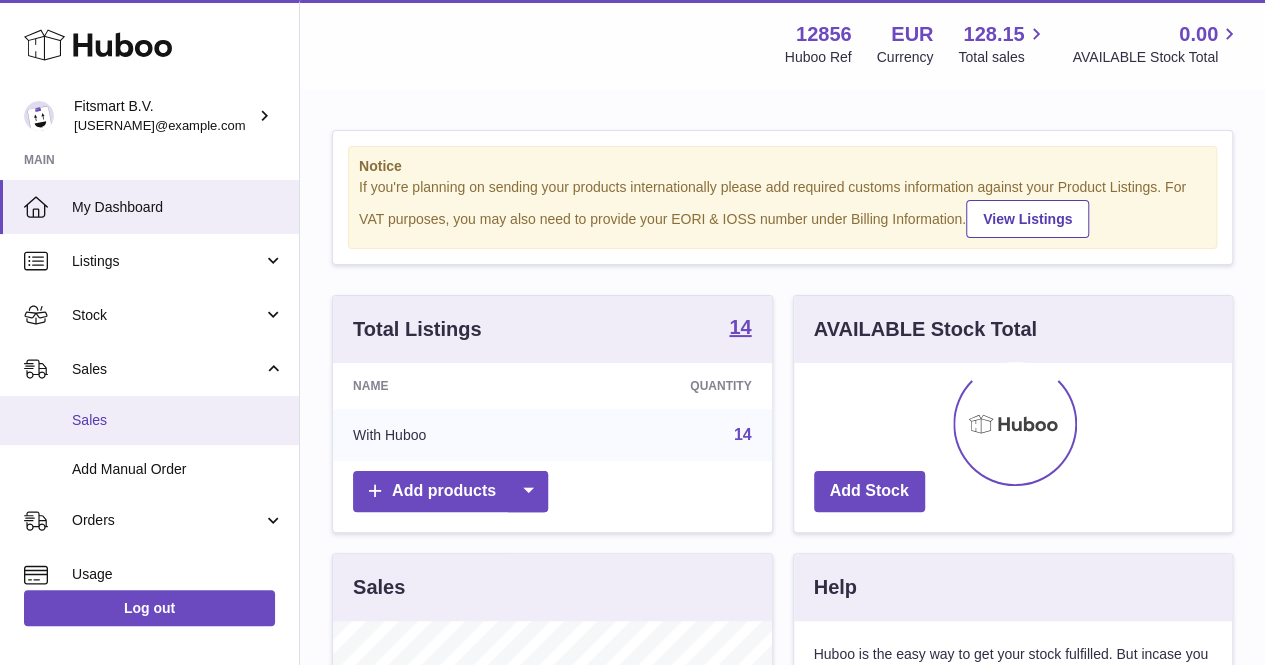 click on "Sales" at bounding box center (178, 420) 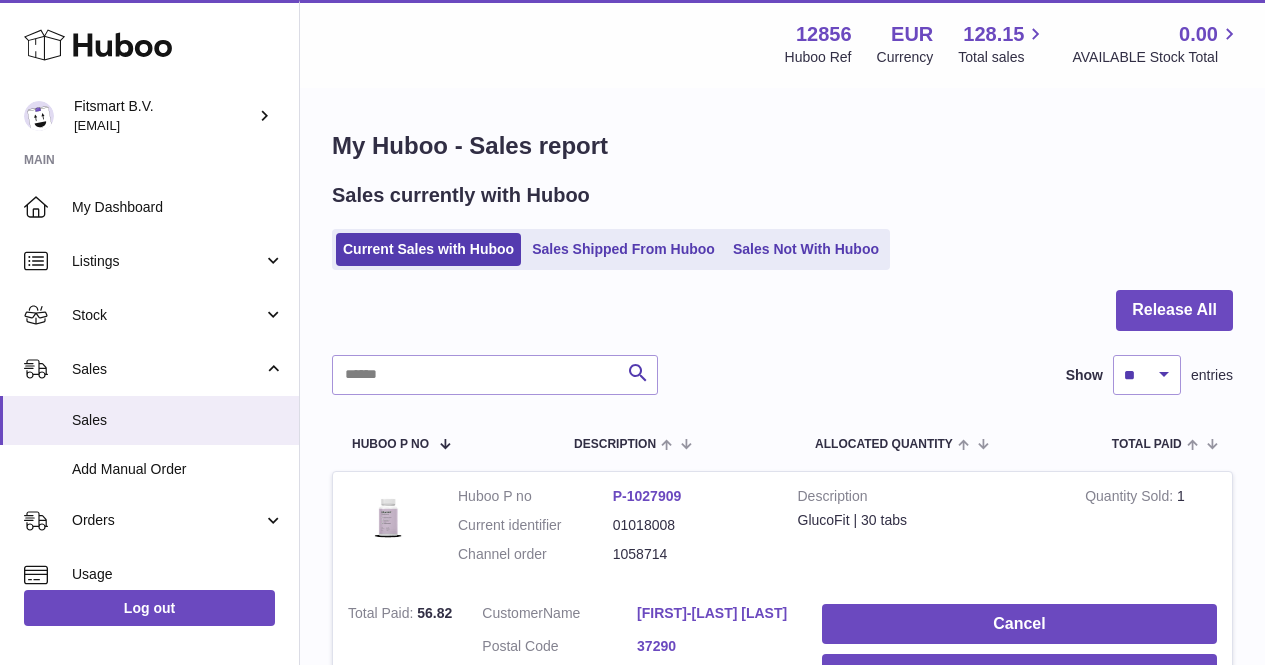 scroll, scrollTop: 0, scrollLeft: 0, axis: both 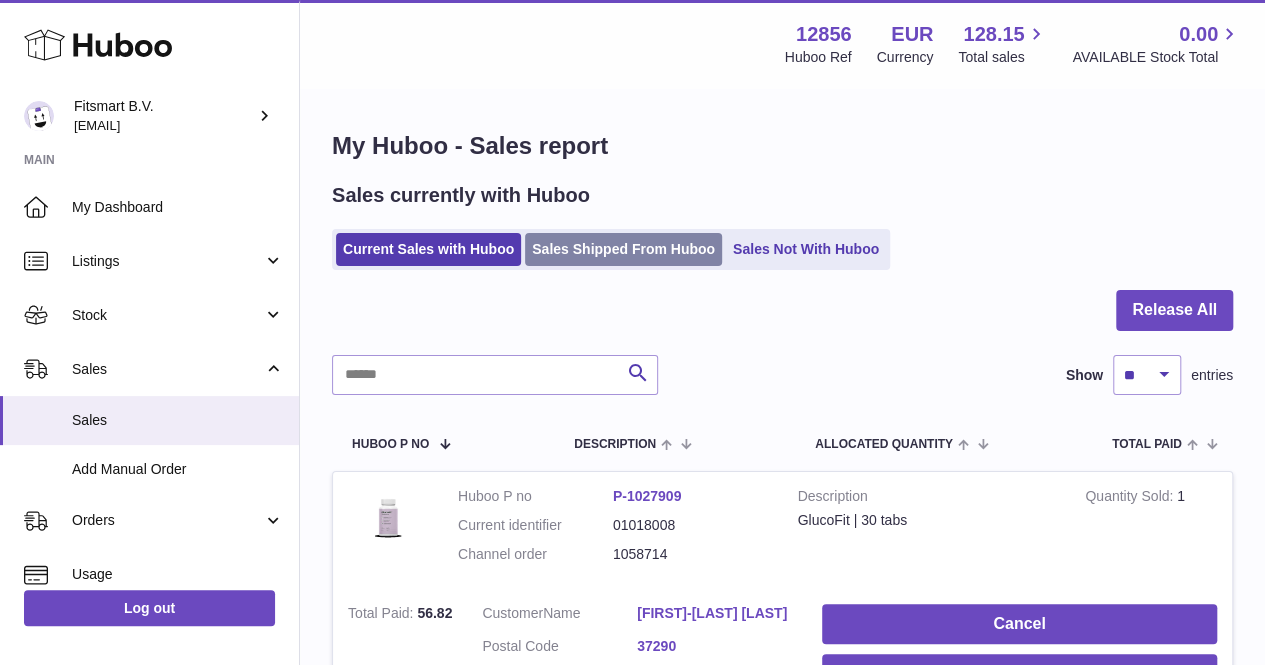 click on "Sales Shipped From Huboo" at bounding box center (623, 249) 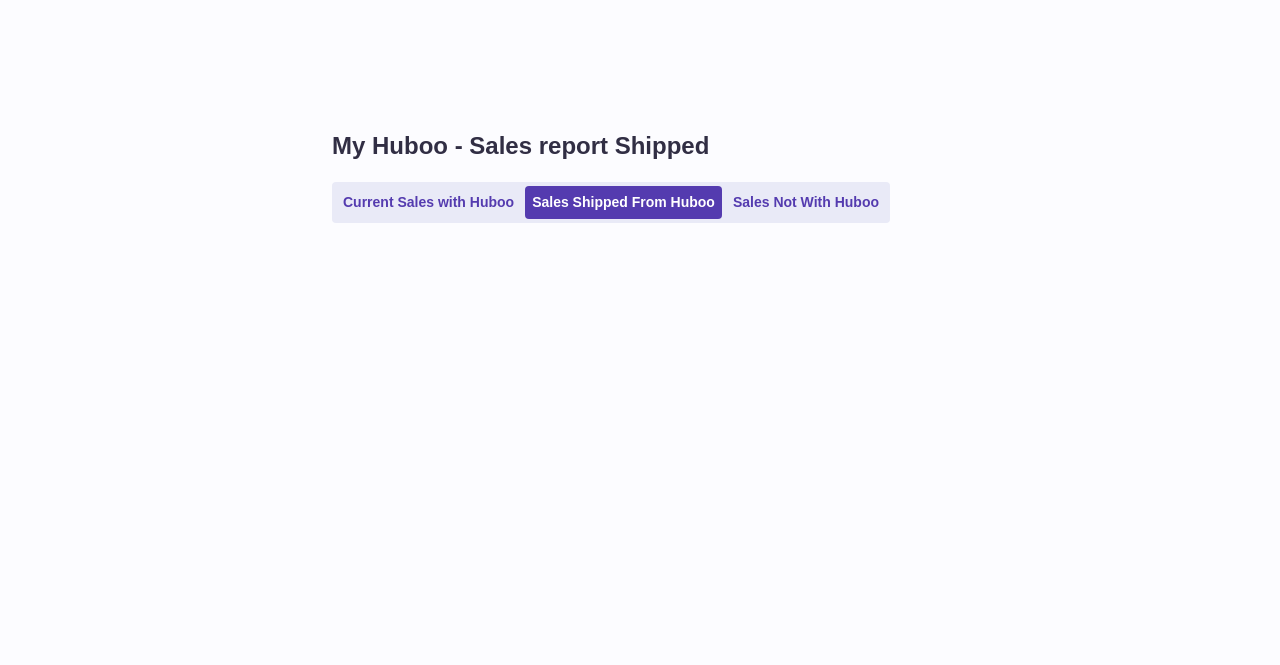 scroll, scrollTop: 0, scrollLeft: 0, axis: both 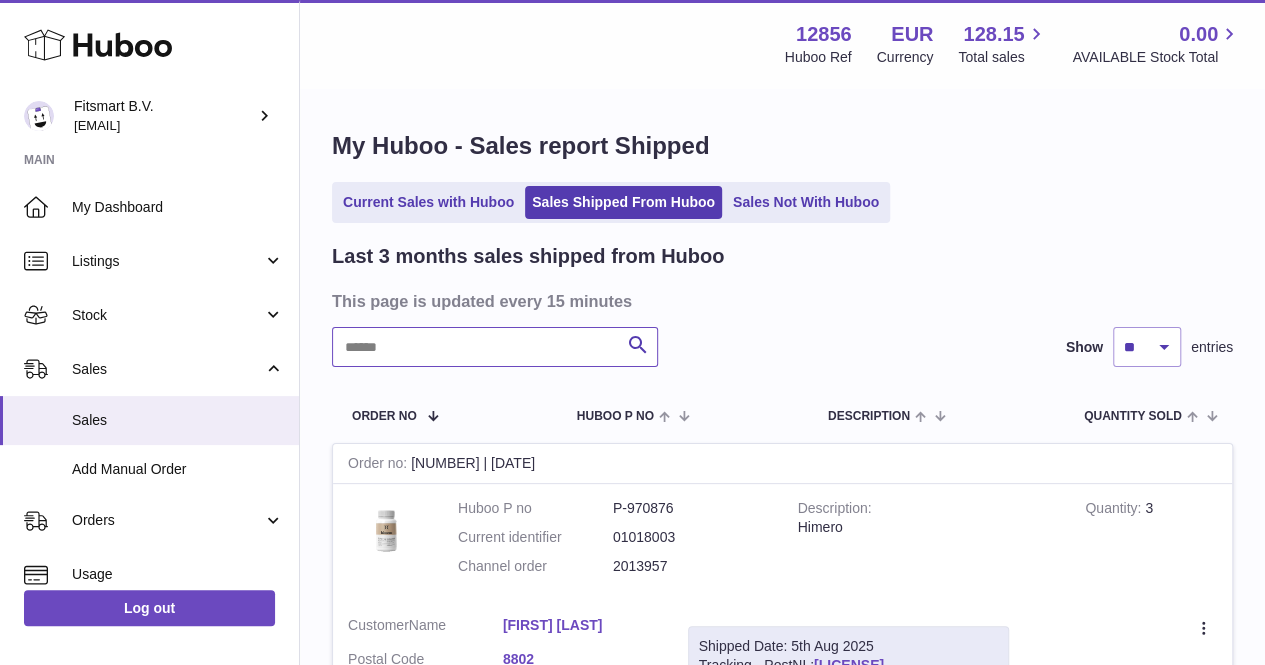 click at bounding box center [495, 347] 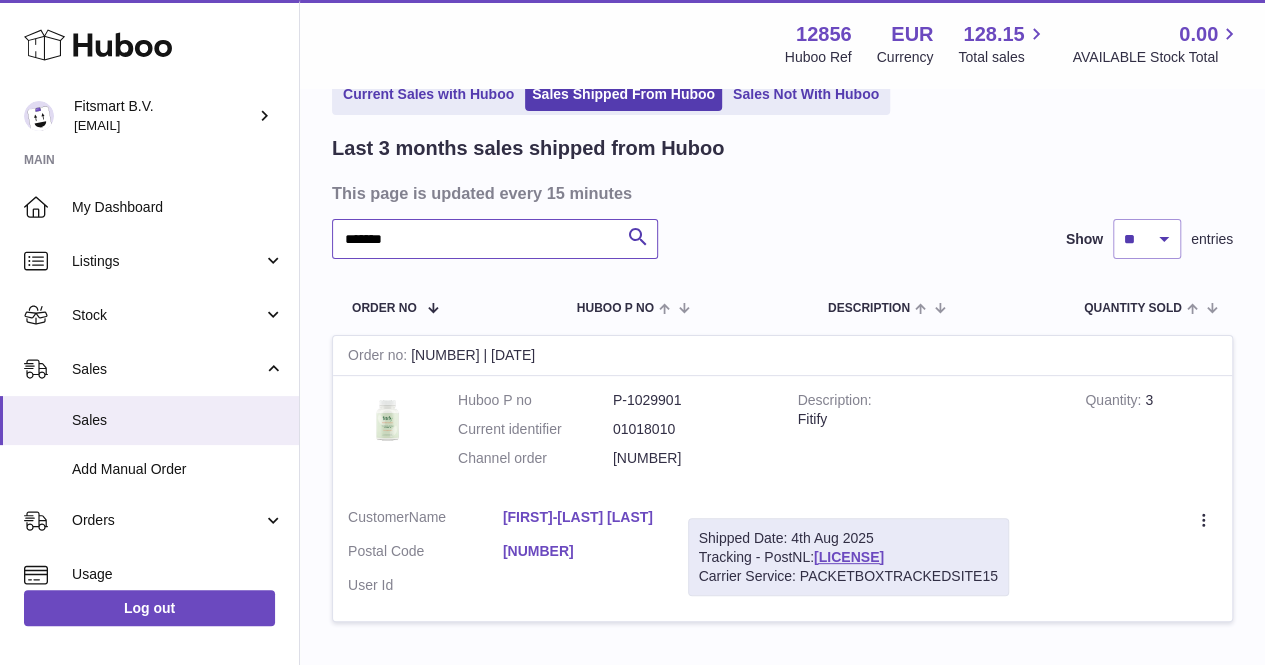scroll, scrollTop: 124, scrollLeft: 0, axis: vertical 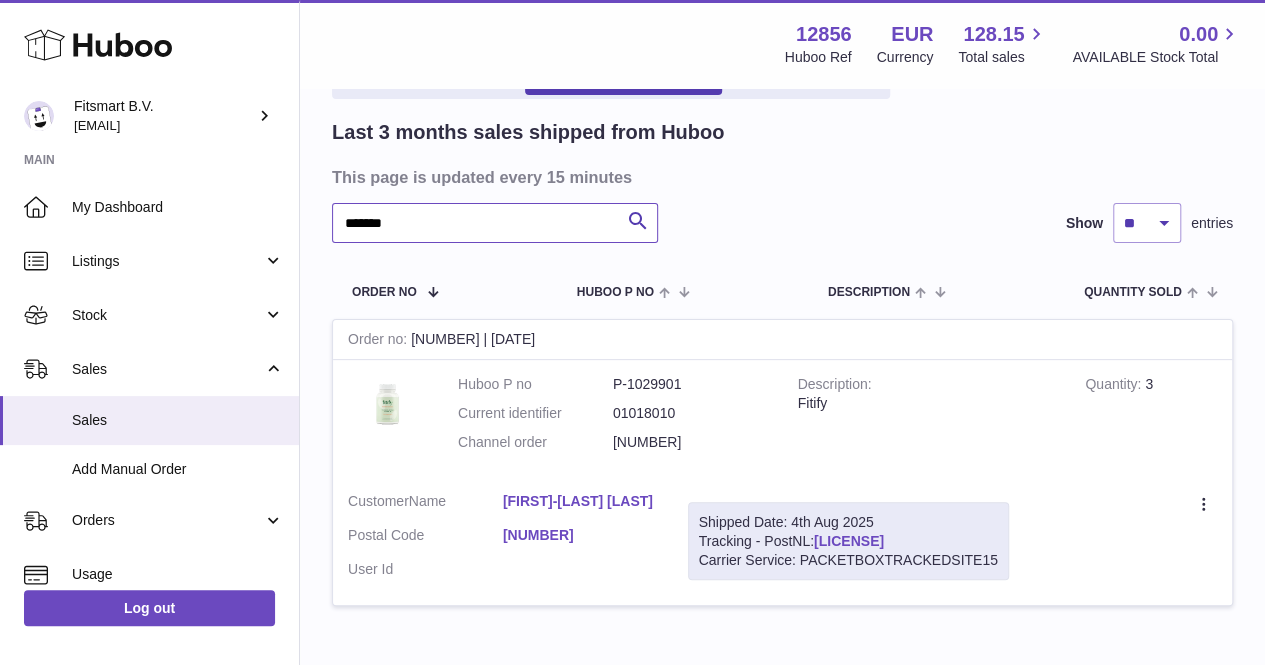 type on "*******" 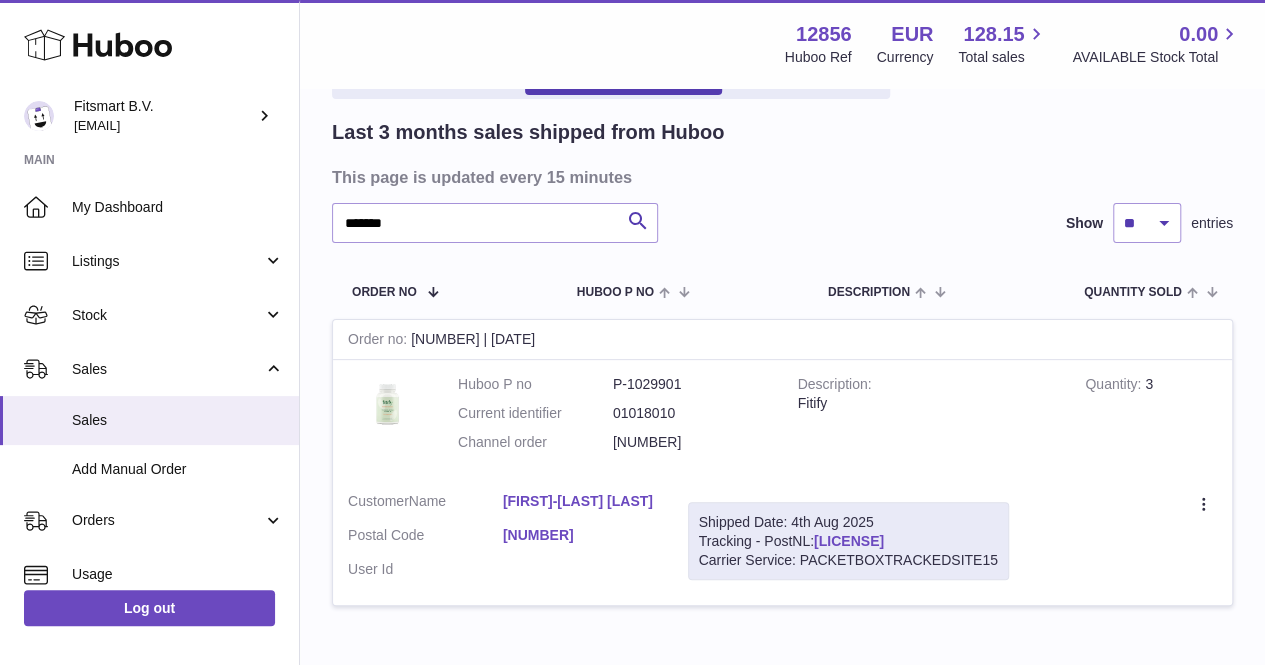 click on "LA454867165NL" at bounding box center [849, 541] 